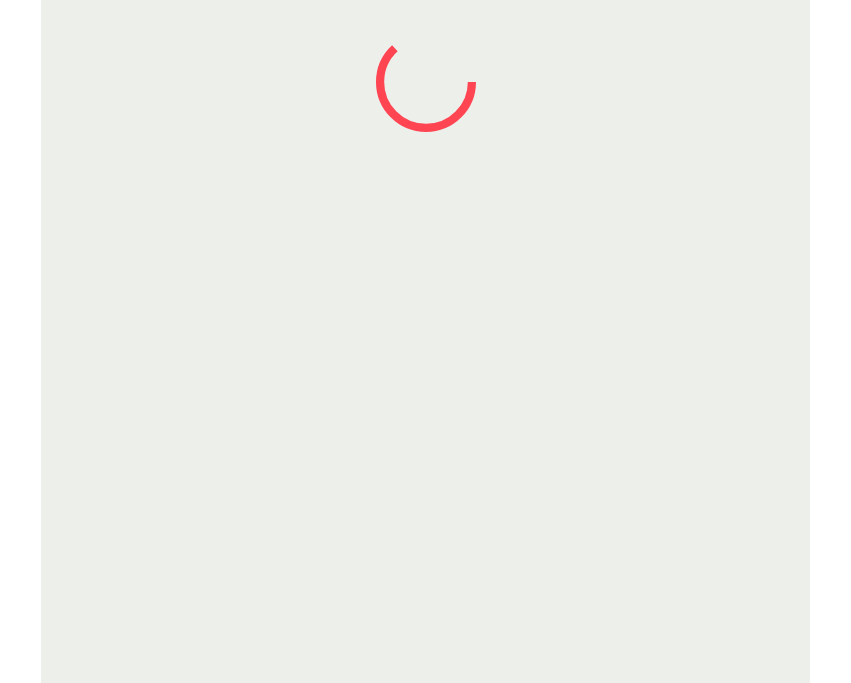 scroll, scrollTop: 0, scrollLeft: 0, axis: both 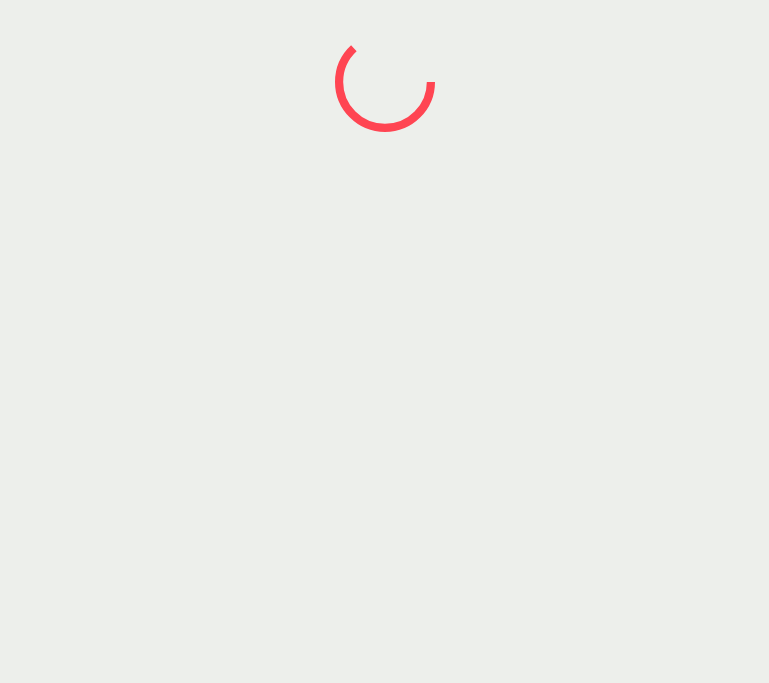 drag, startPoint x: 765, startPoint y: 330, endPoint x: 779, endPoint y: 334, distance: 14.56022 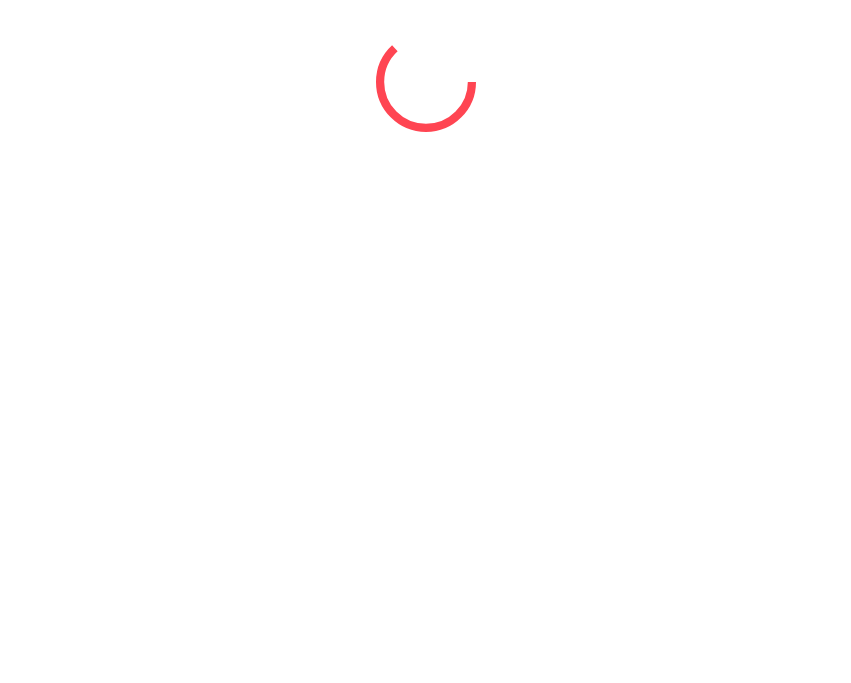 scroll, scrollTop: 0, scrollLeft: 0, axis: both 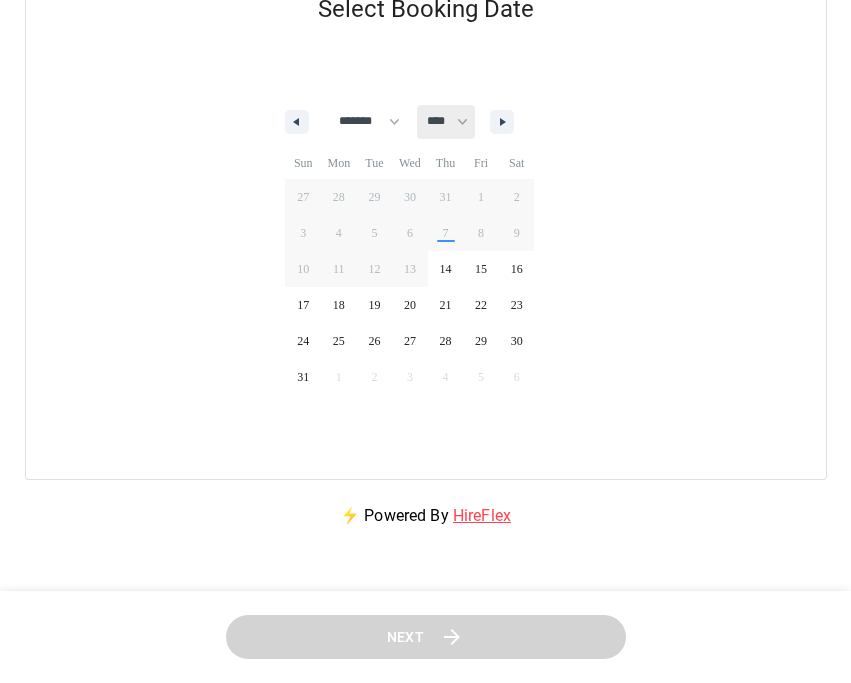 click on "**** ****" at bounding box center (446, 122) 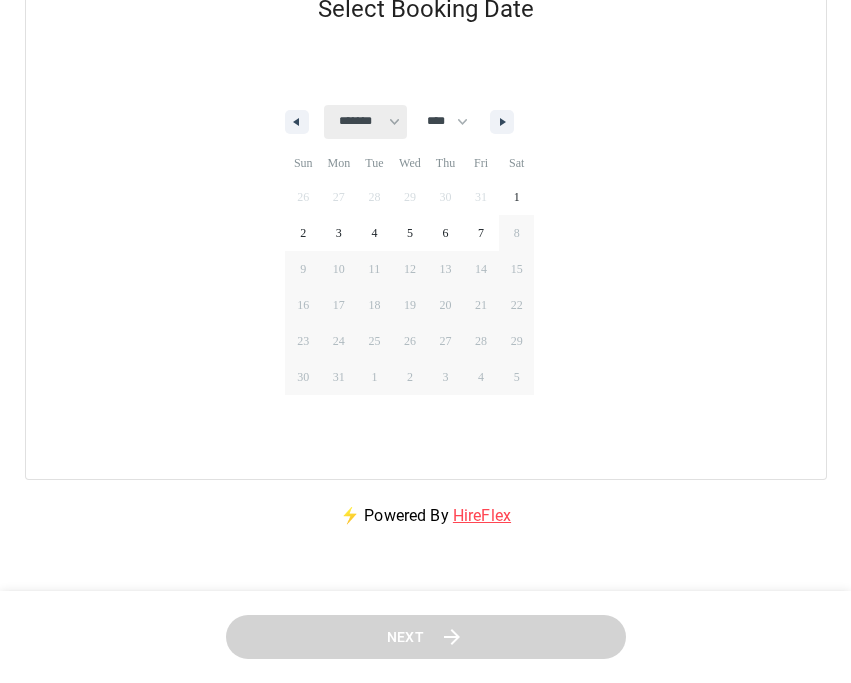 click on "******* ******** ***** ***** *** **** **** ****** ********* ******* ******** ********" at bounding box center (365, 122) 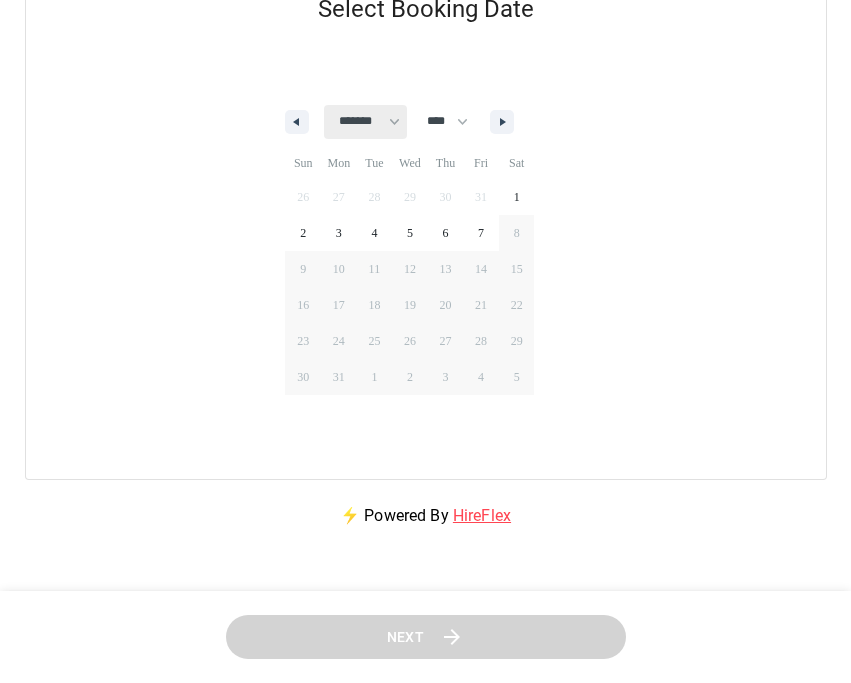 select on "*" 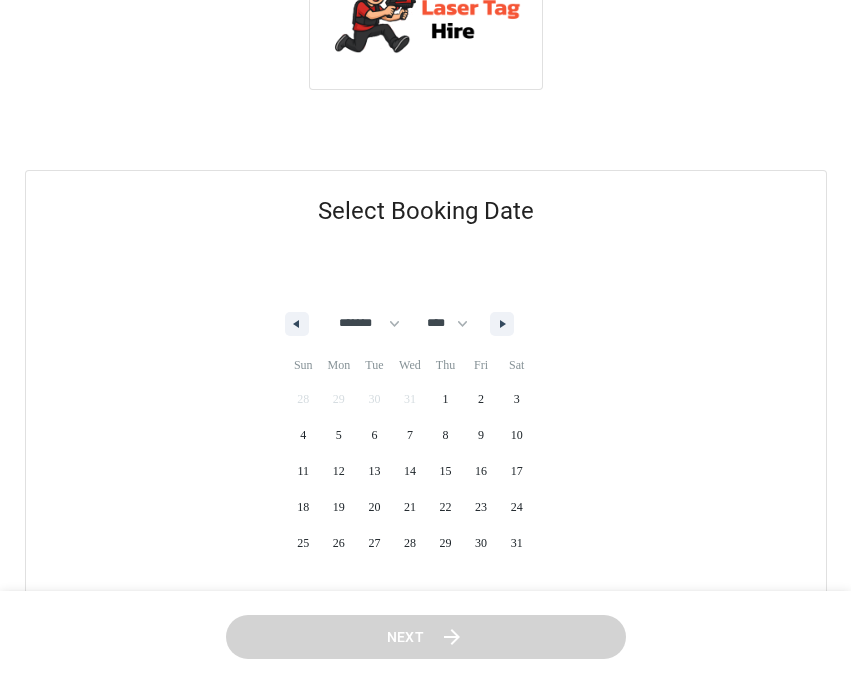 scroll, scrollTop: 79, scrollLeft: 0, axis: vertical 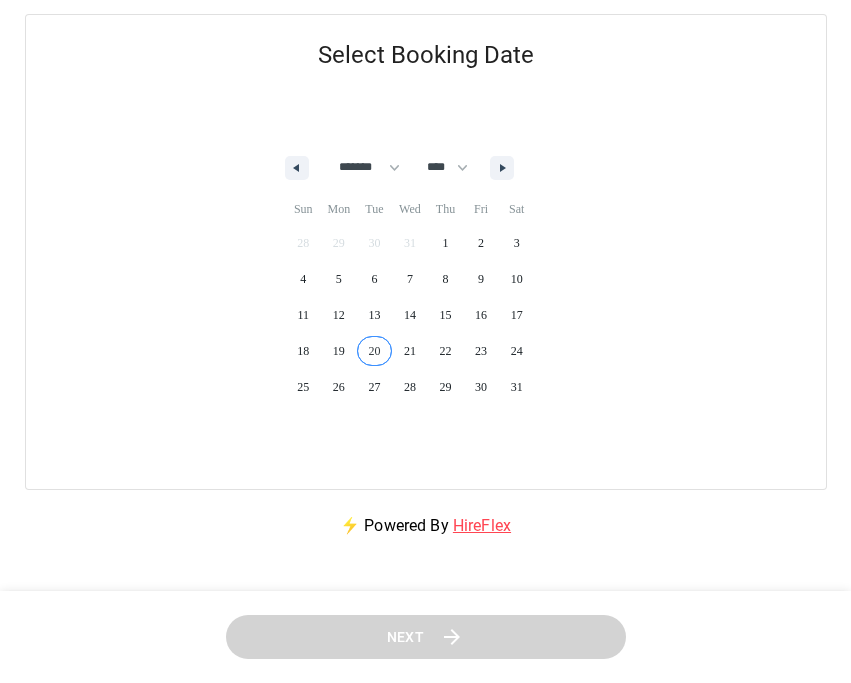click on "20" at bounding box center [375, 351] 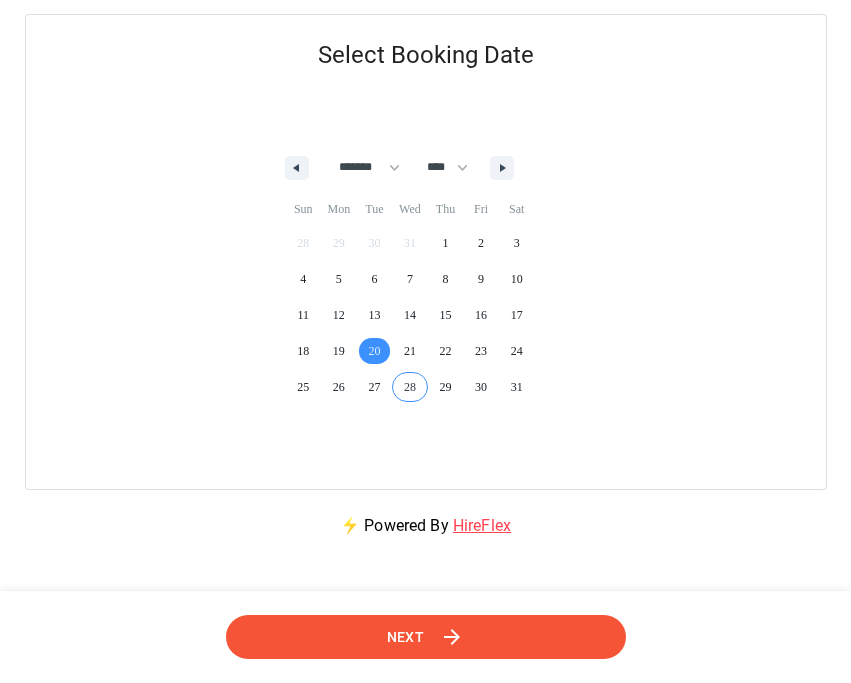 click on "Next" at bounding box center (426, 637) 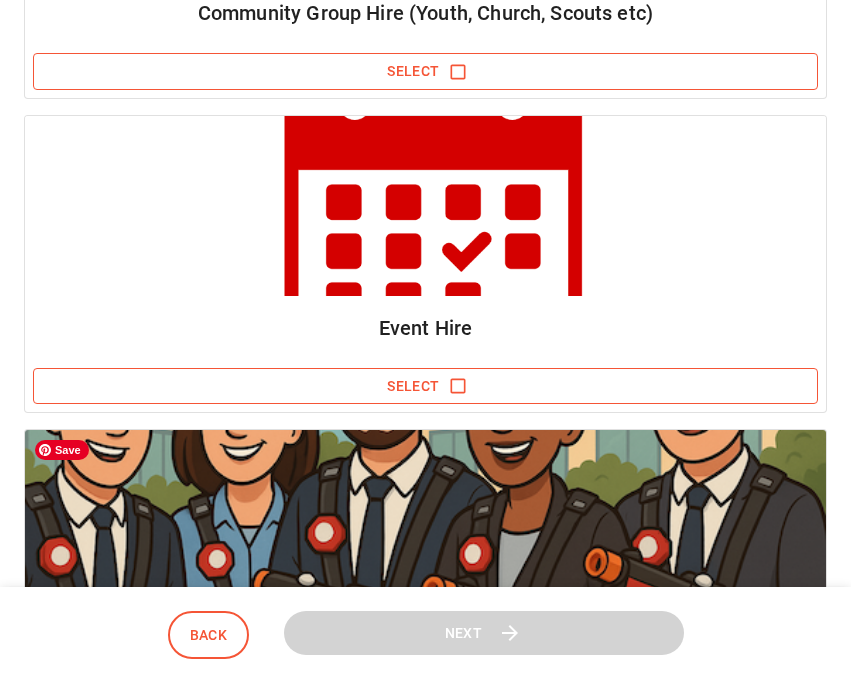 scroll, scrollTop: 504, scrollLeft: 0, axis: vertical 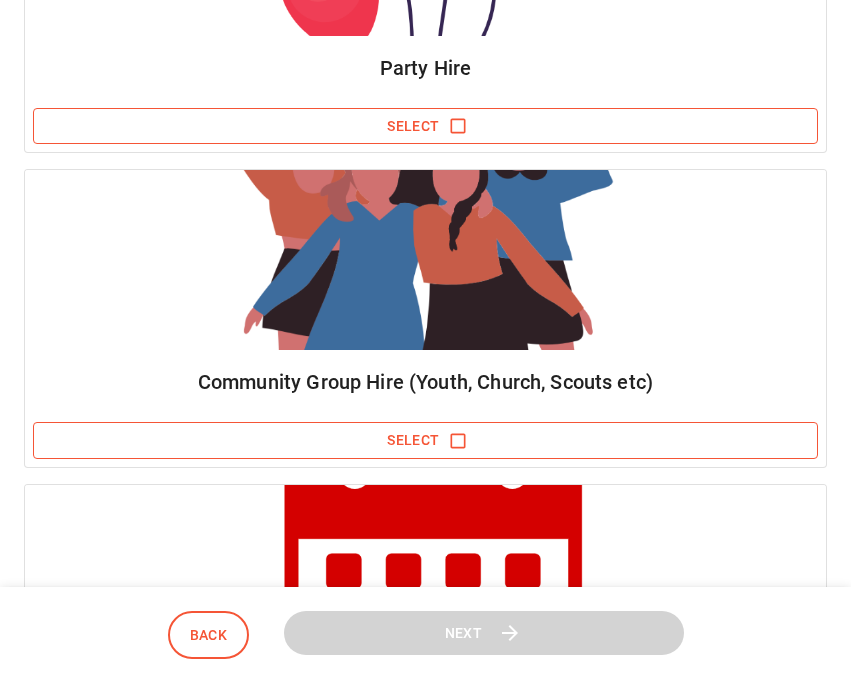 click on "Select" at bounding box center [425, 440] 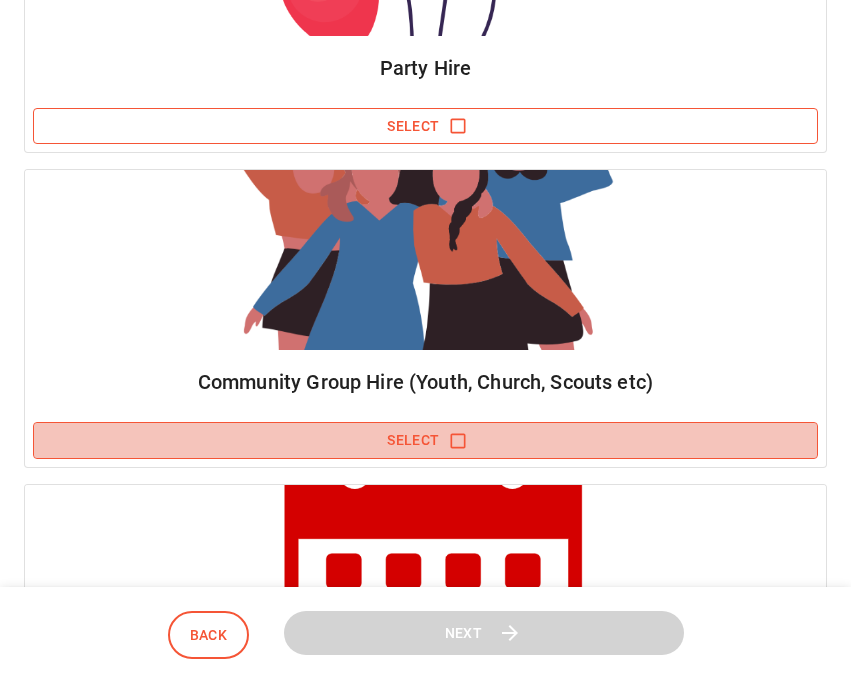 click on "Select" at bounding box center (425, 440) 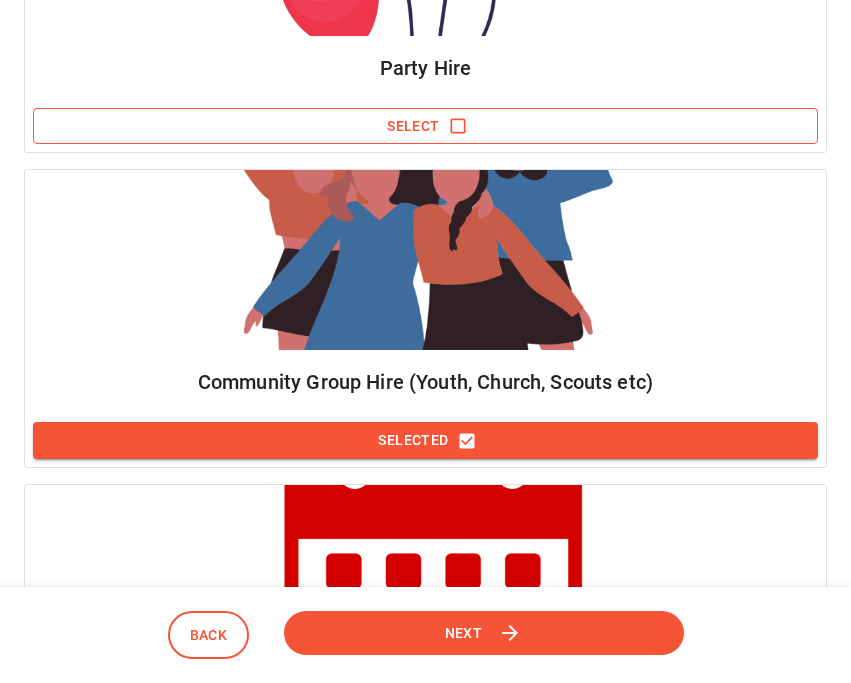 click on "Next" at bounding box center [464, 633] 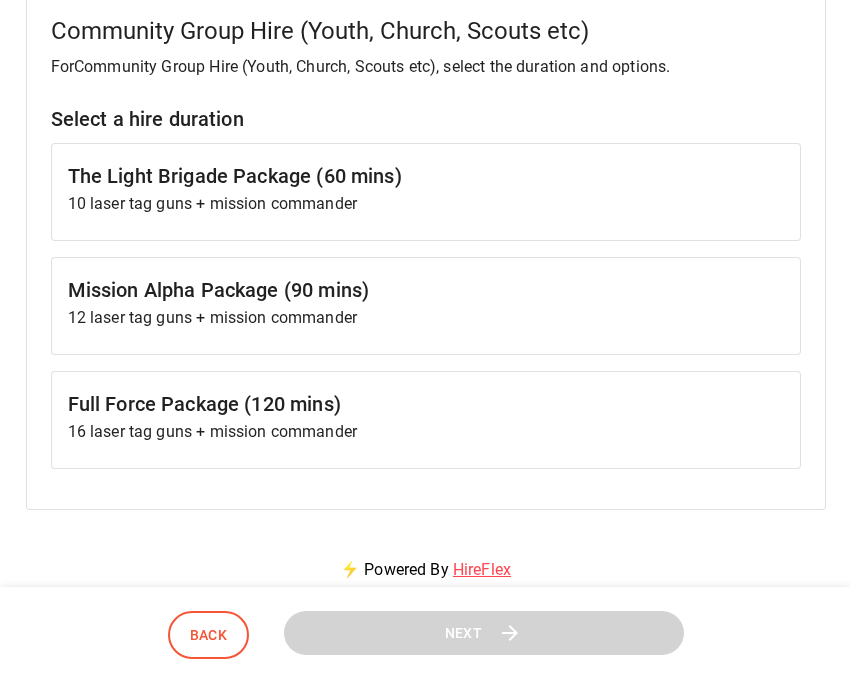 scroll, scrollTop: 266, scrollLeft: 0, axis: vertical 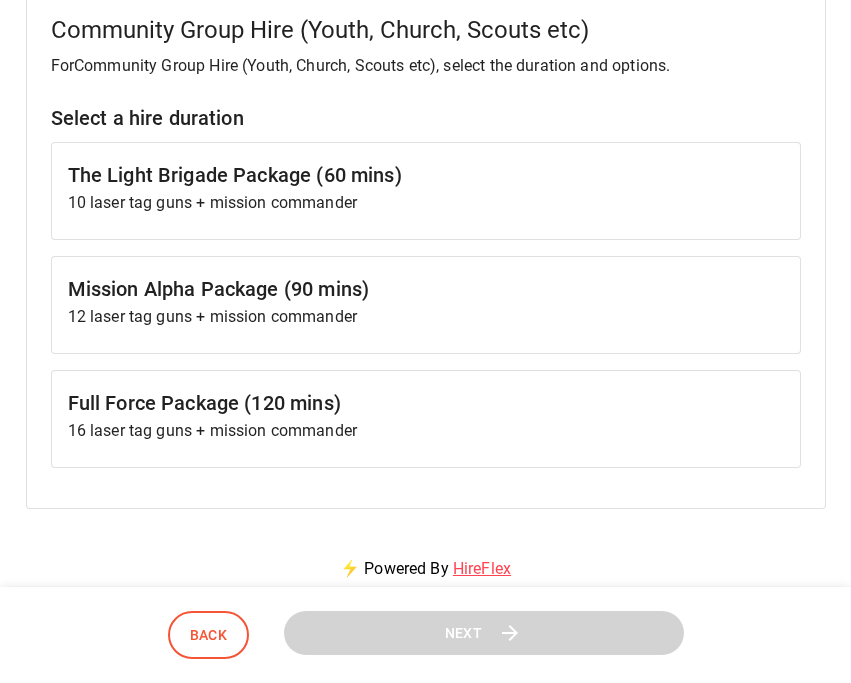 click on "Select a hire duration" at bounding box center (426, 118) 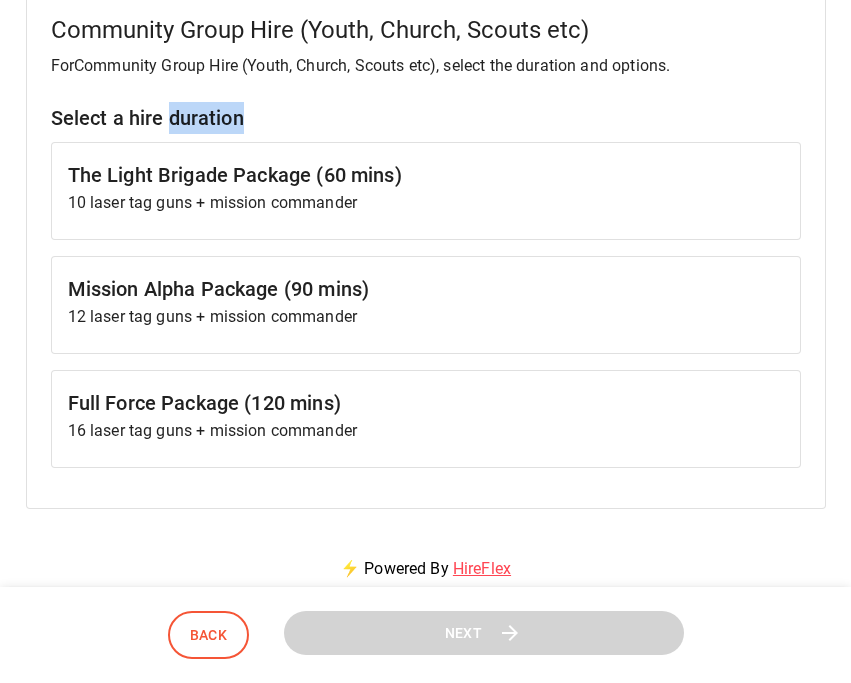 click on "Select a hire duration" at bounding box center (426, 118) 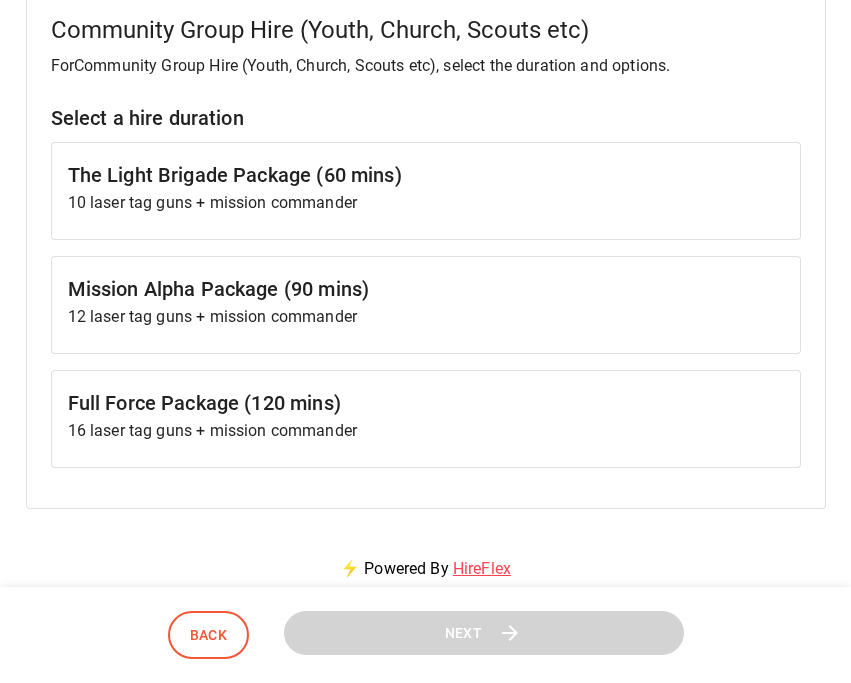 click on "Select a hire duration" at bounding box center (426, 118) 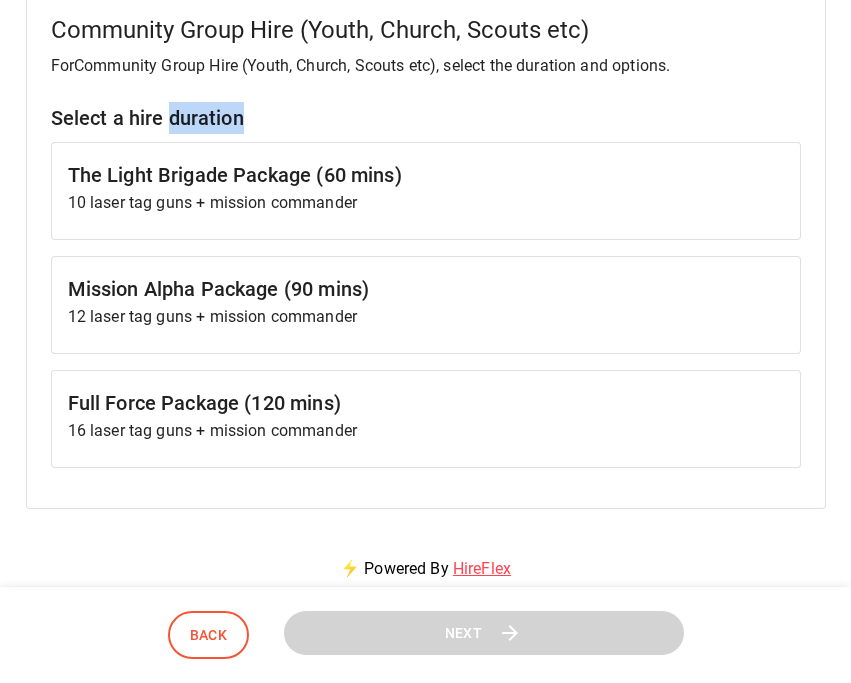 click on "Select a hire duration" at bounding box center (426, 118) 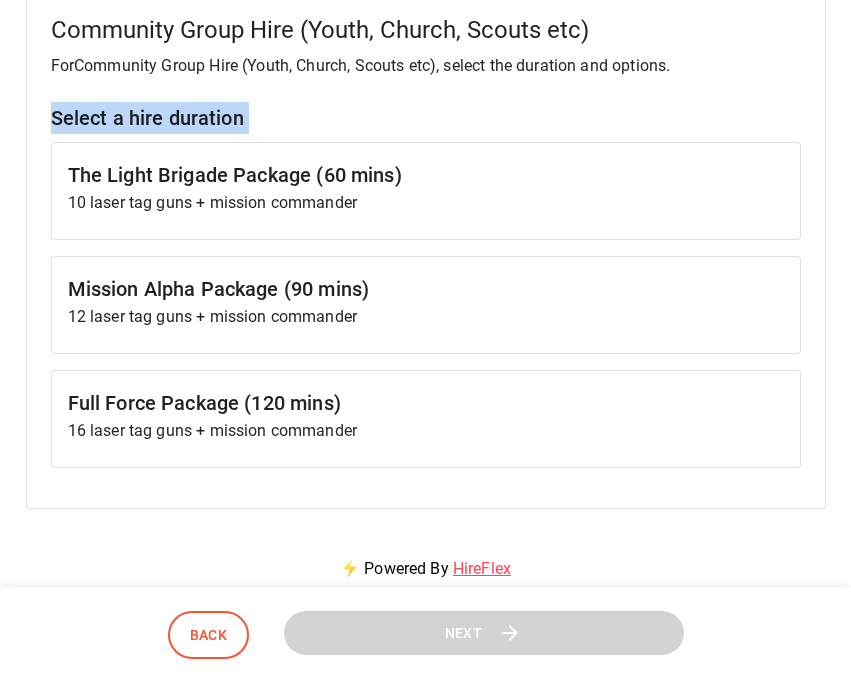 click on "Select a hire duration" at bounding box center [426, 118] 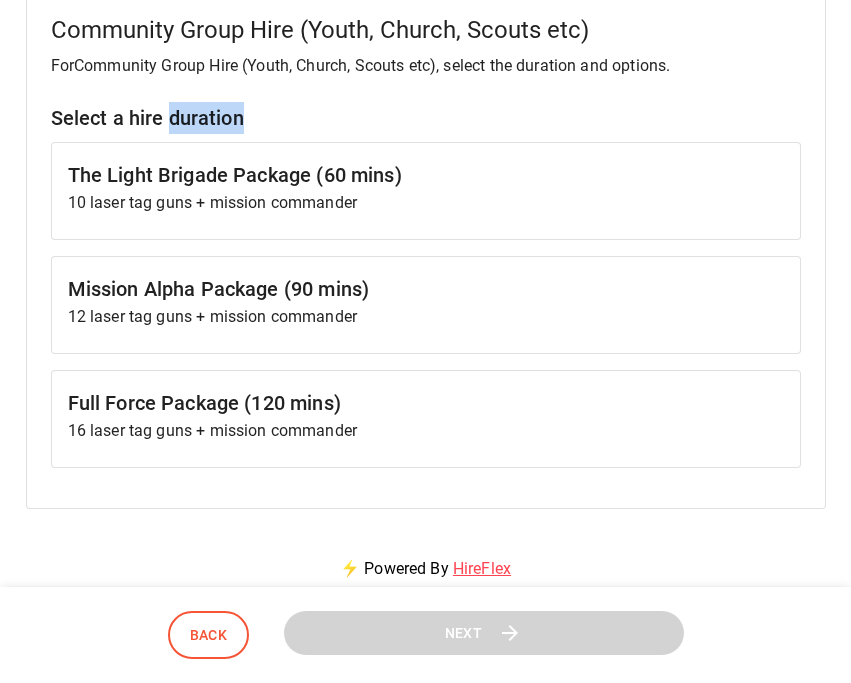 click on "Select a hire duration" at bounding box center [426, 118] 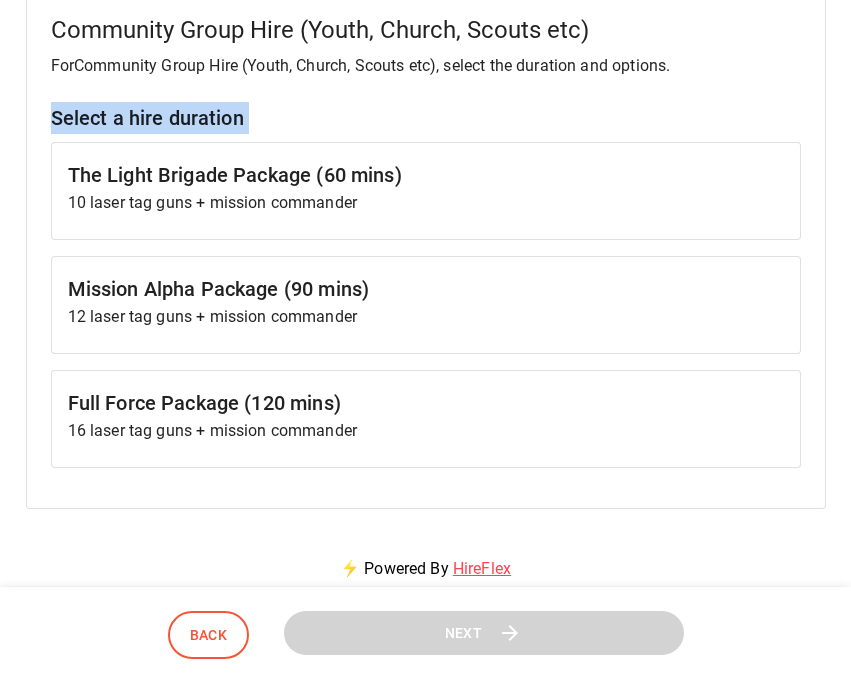 click on "Select a hire duration" at bounding box center [426, 118] 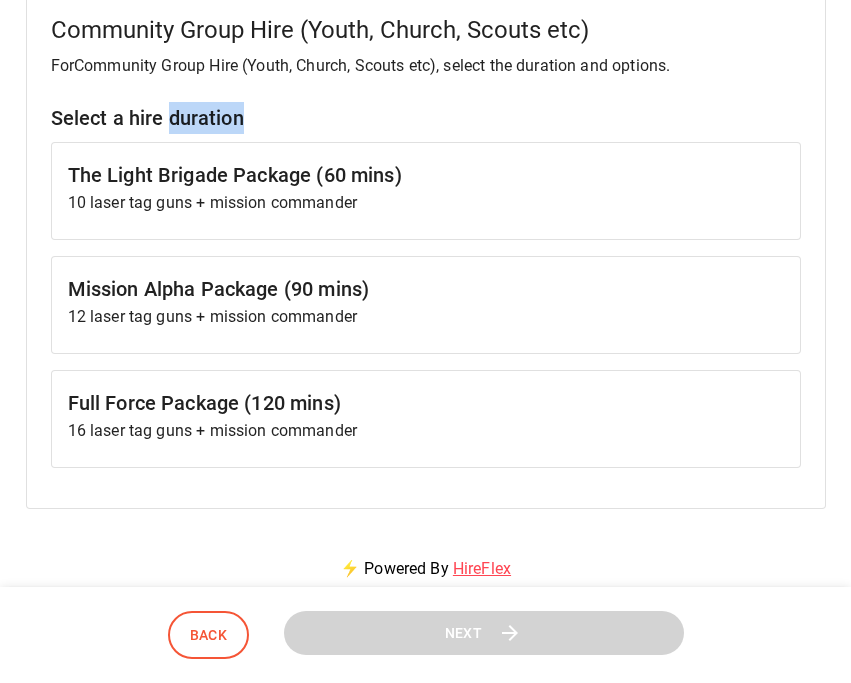 click on "Select a hire duration" at bounding box center (426, 118) 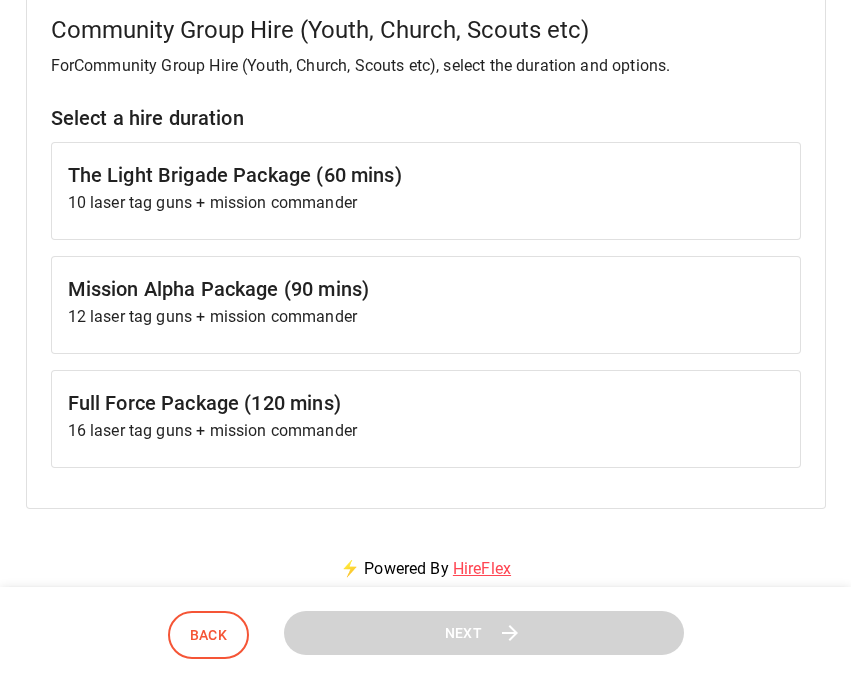 click on "Select a hire duration" at bounding box center [426, 118] 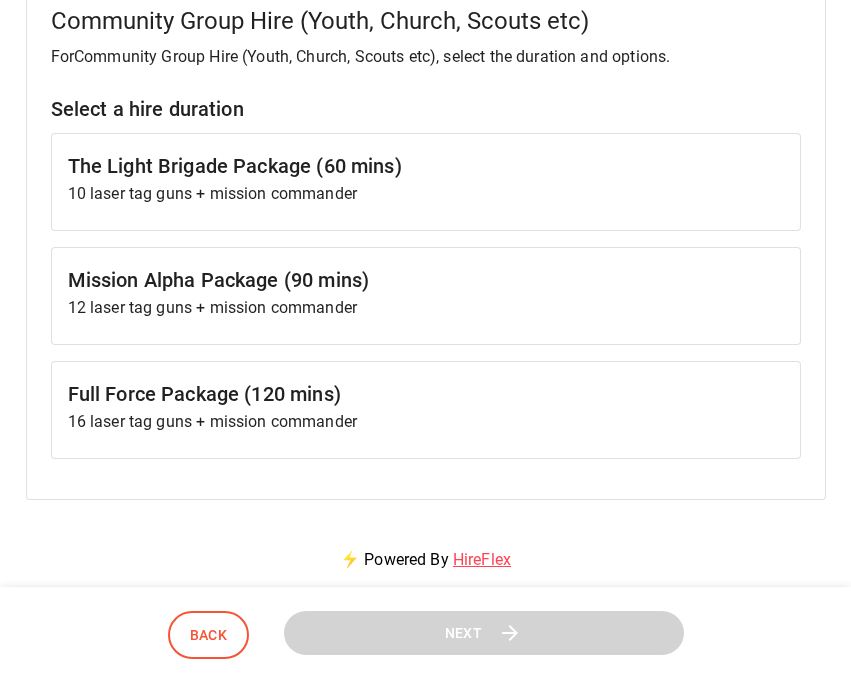 click on "10 laser tag guns + mission commander" at bounding box center (426, 194) 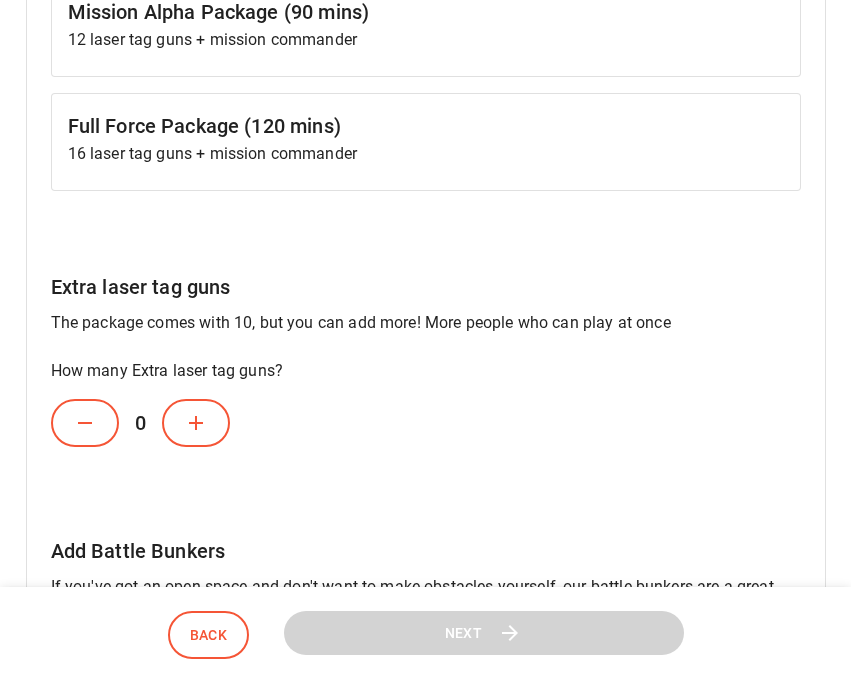 scroll, scrollTop: 563, scrollLeft: 0, axis: vertical 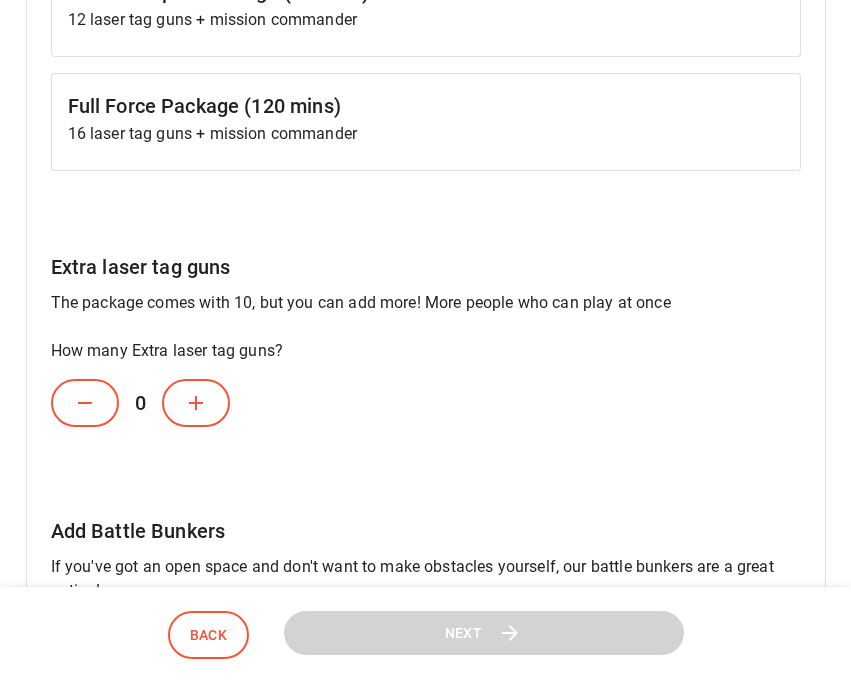click at bounding box center [196, 403] 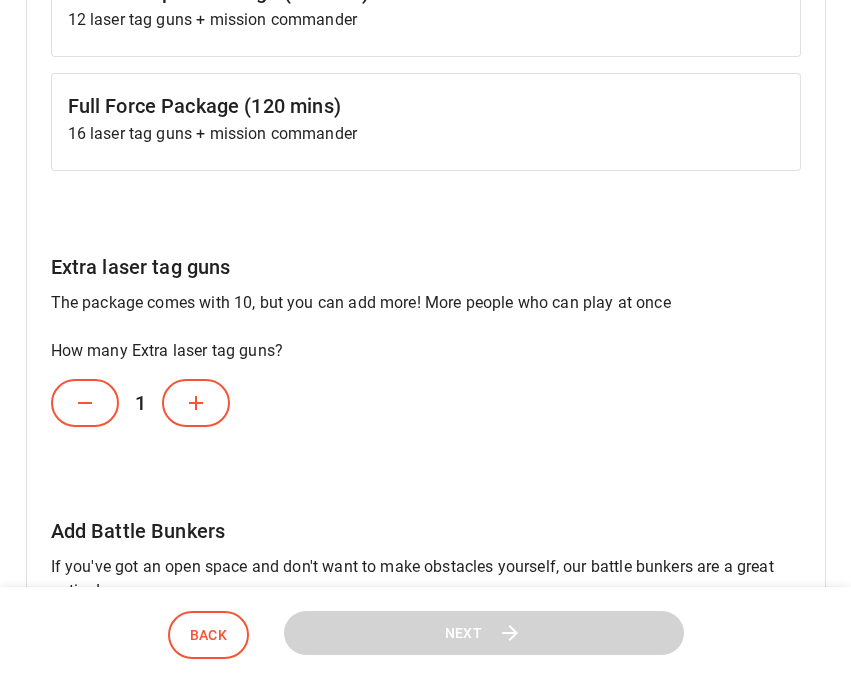 click at bounding box center (196, 403) 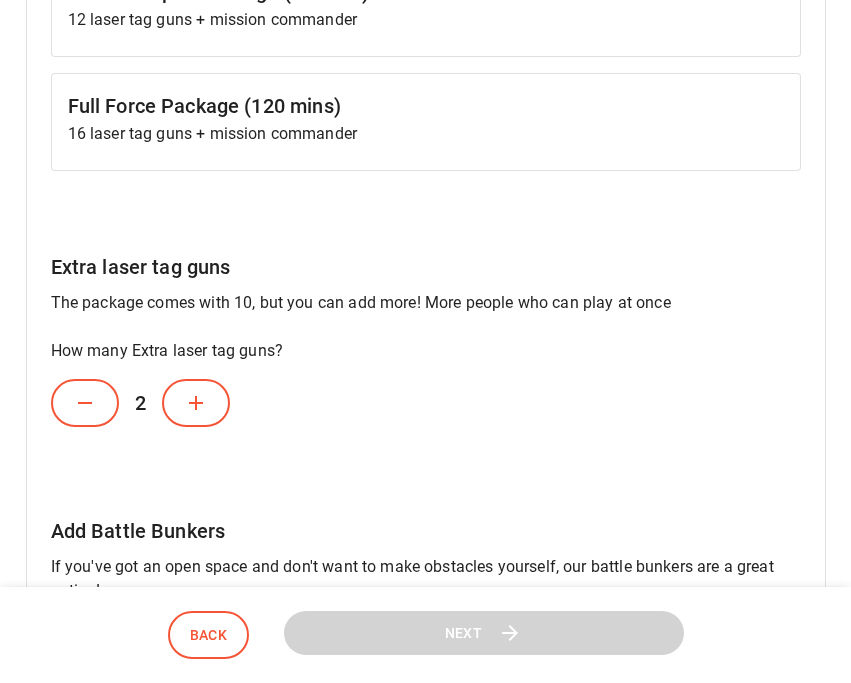 click at bounding box center (196, 403) 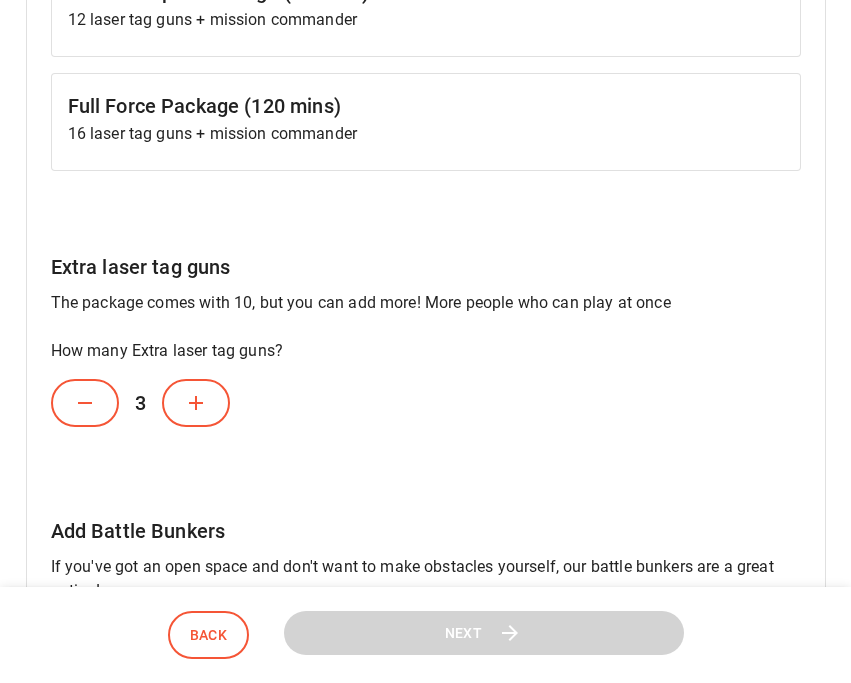 click at bounding box center [196, 403] 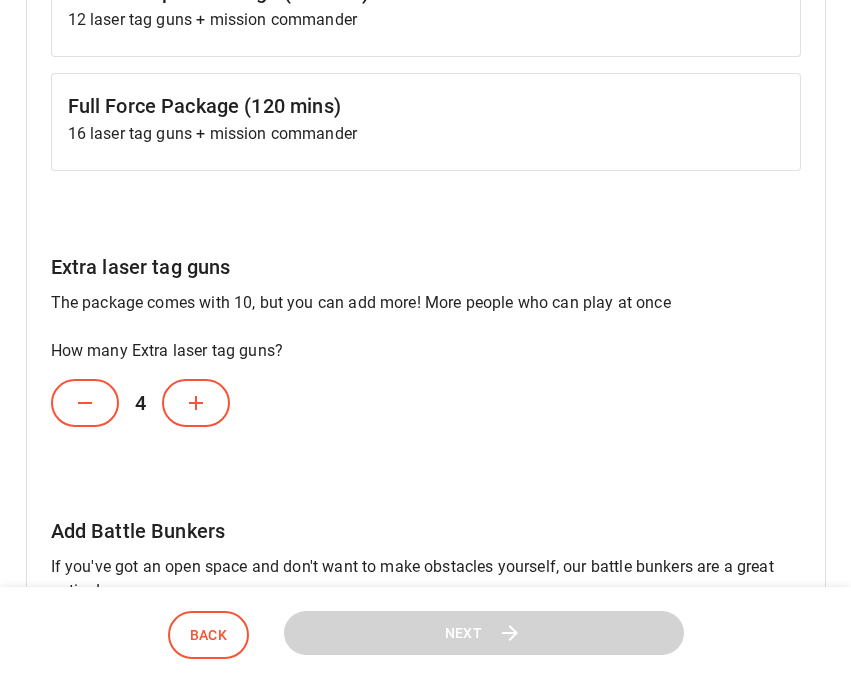 click at bounding box center [196, 403] 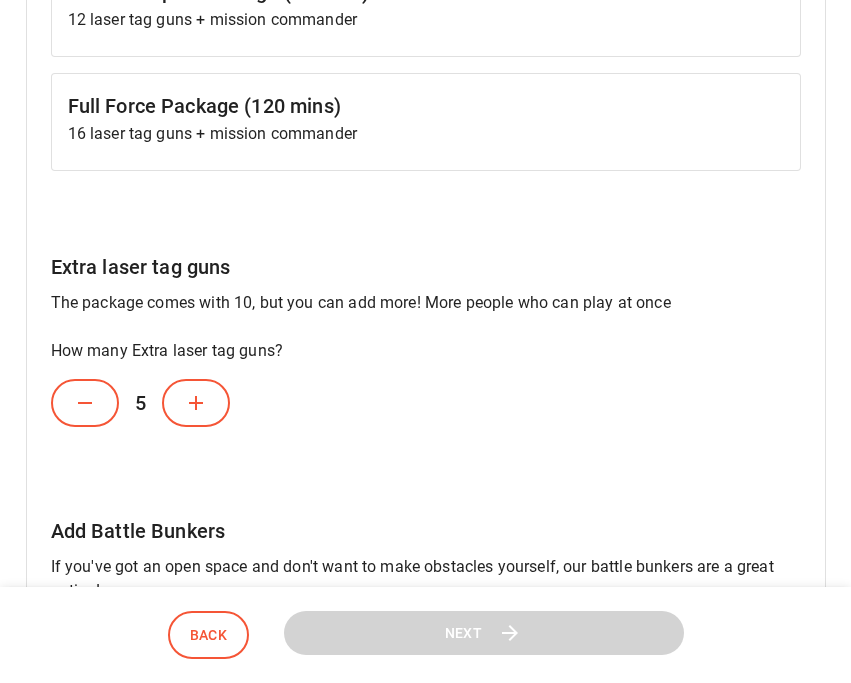 click at bounding box center [196, 403] 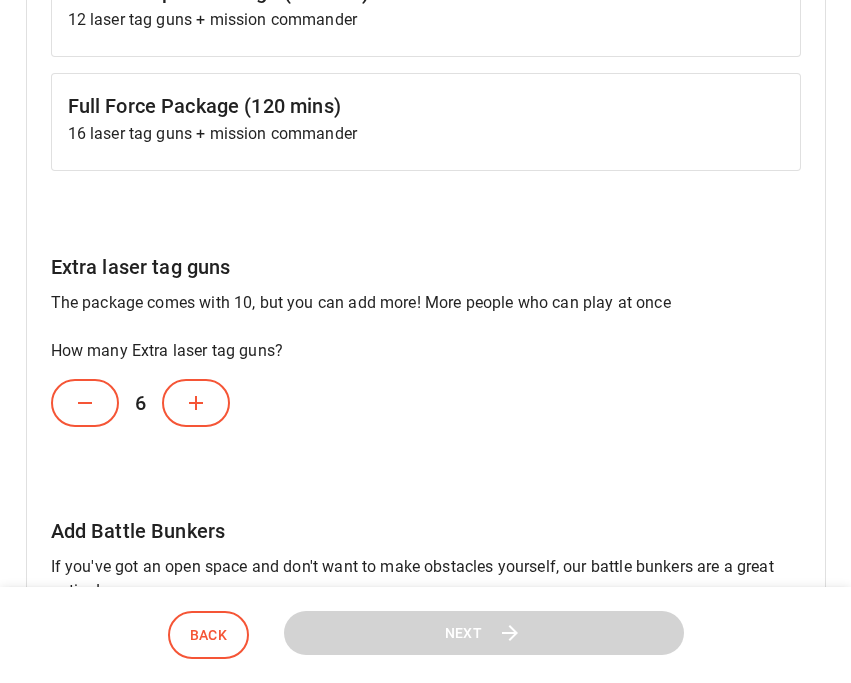 click at bounding box center (196, 403) 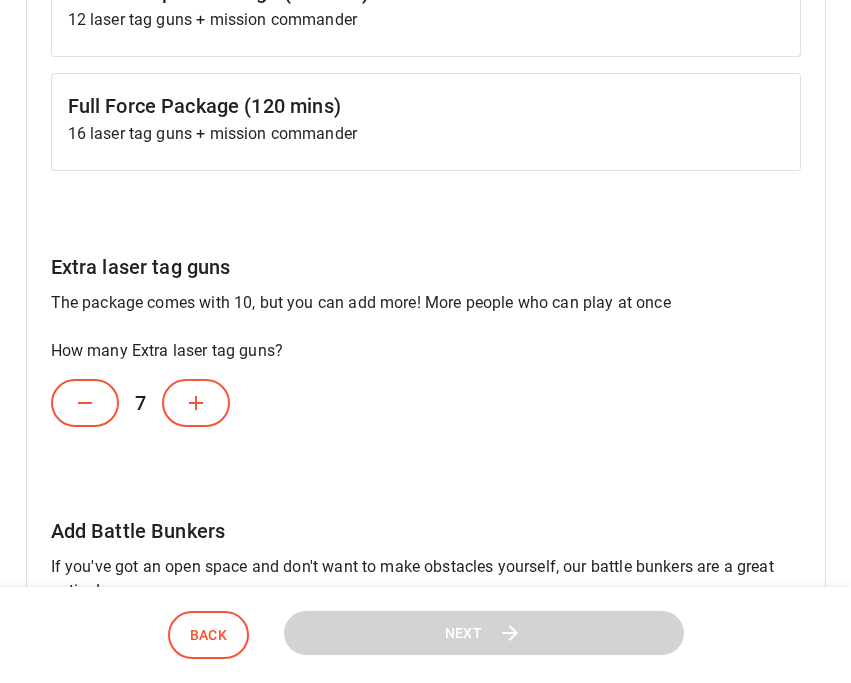 click at bounding box center [196, 403] 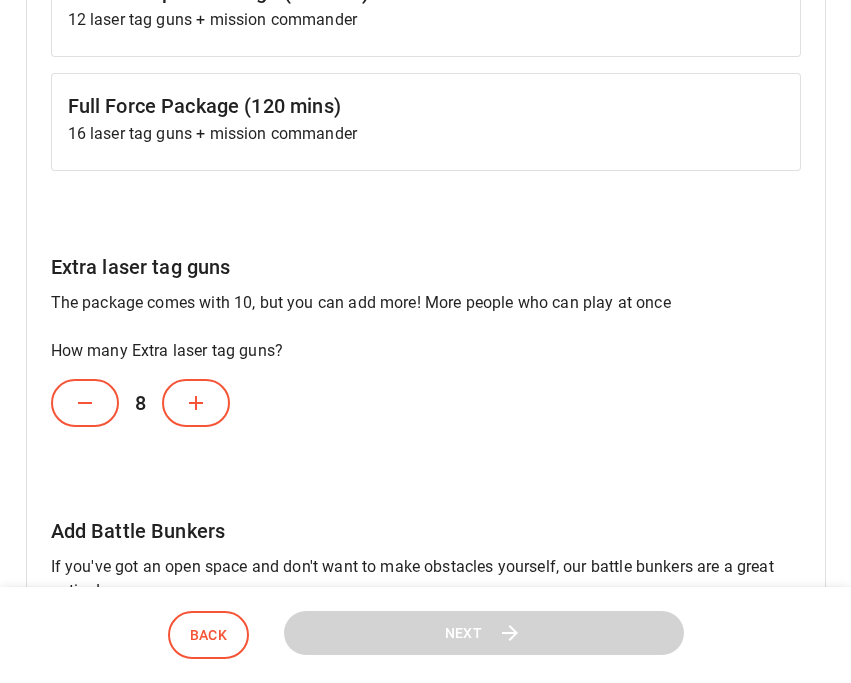 click at bounding box center [196, 403] 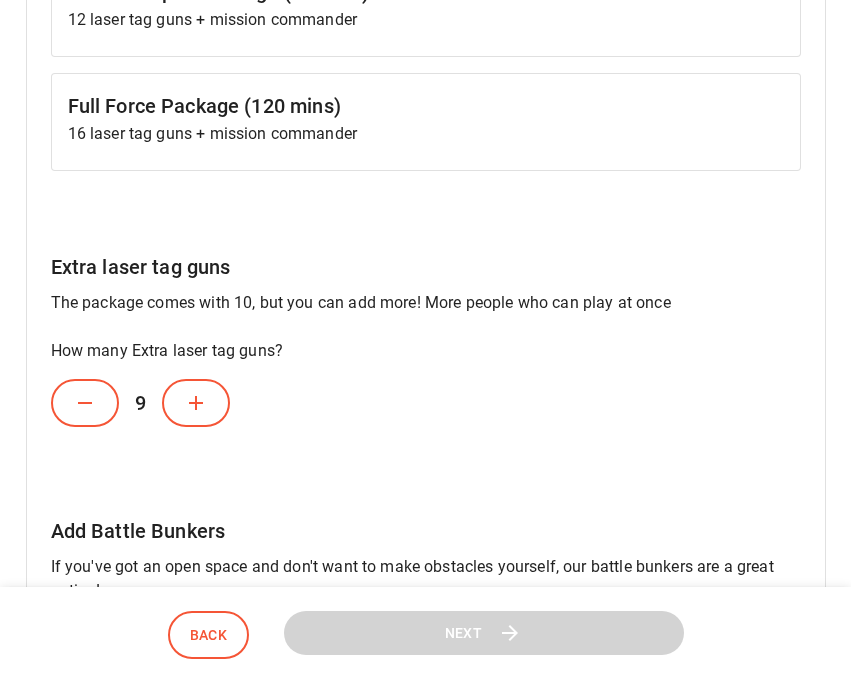 click at bounding box center (196, 403) 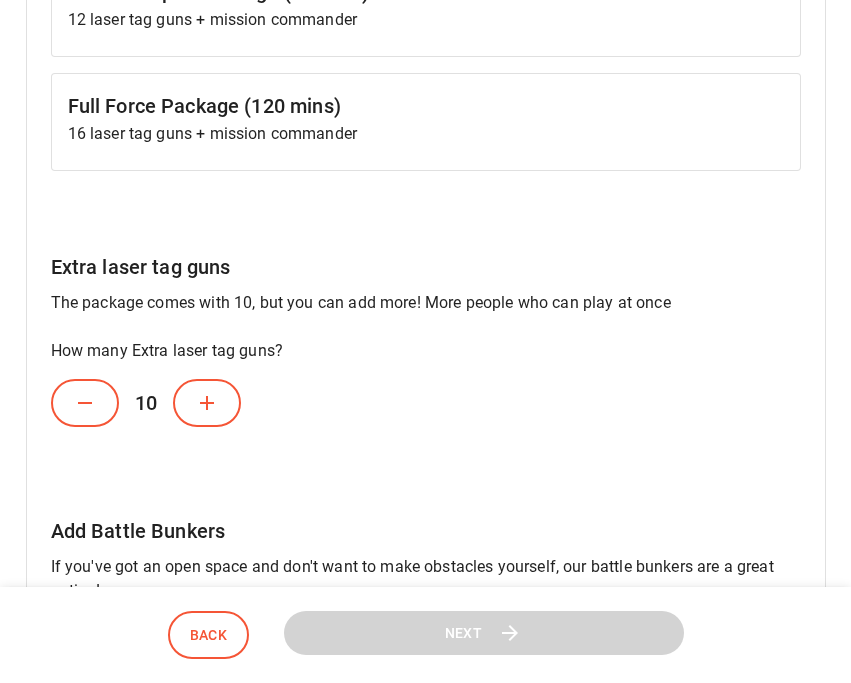 click at bounding box center [207, 403] 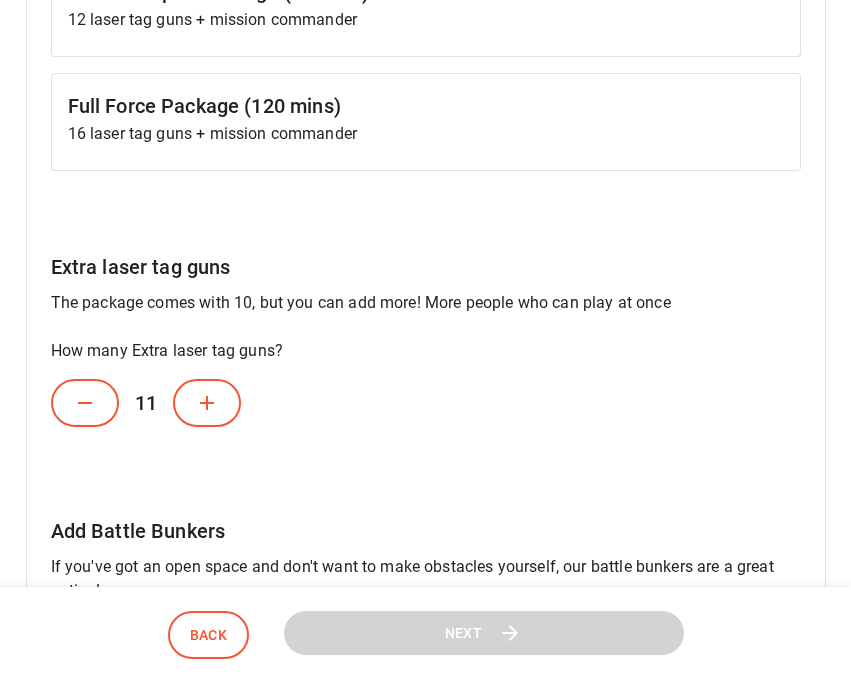 click at bounding box center [207, 403] 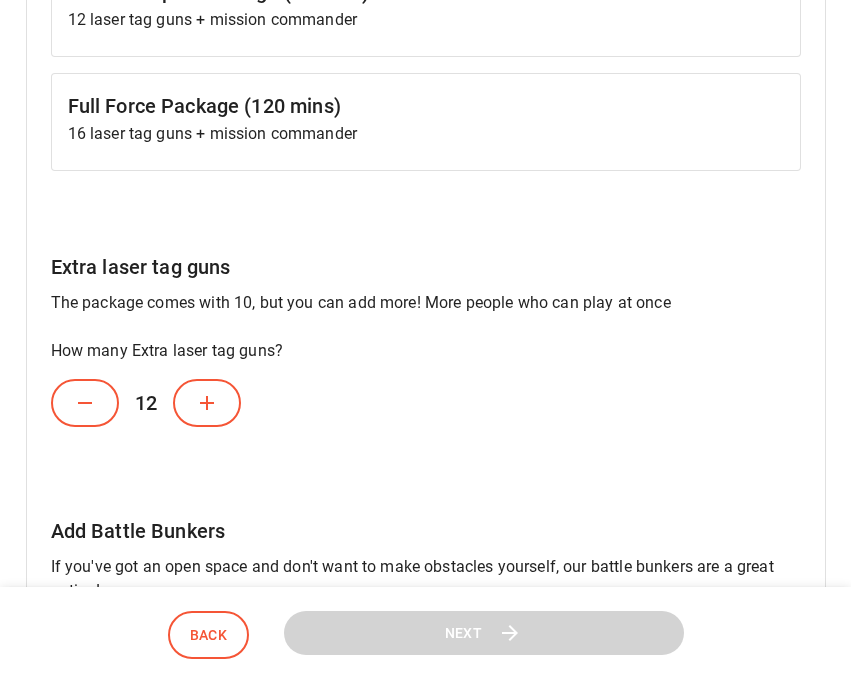 click at bounding box center [207, 403] 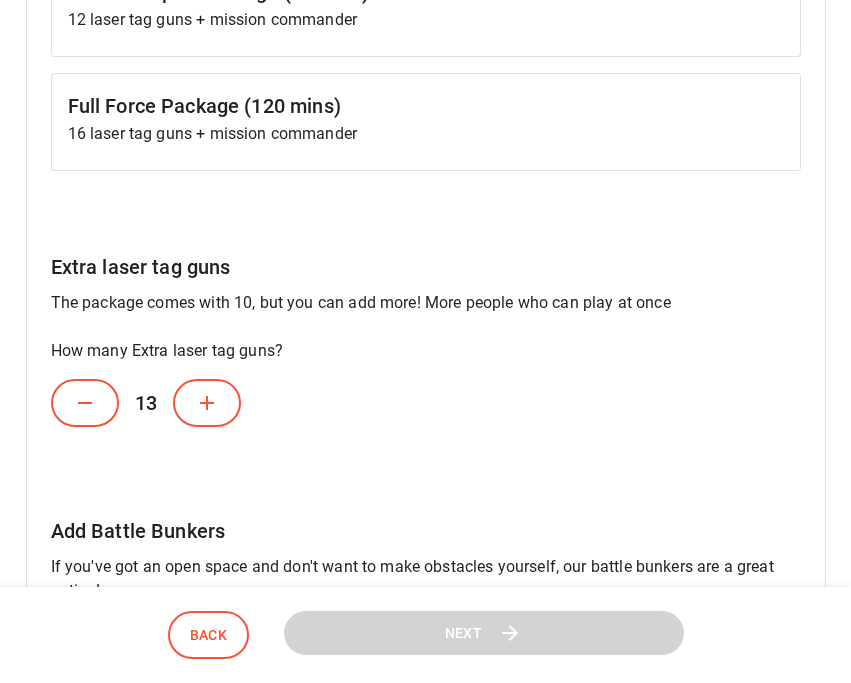 click at bounding box center [207, 403] 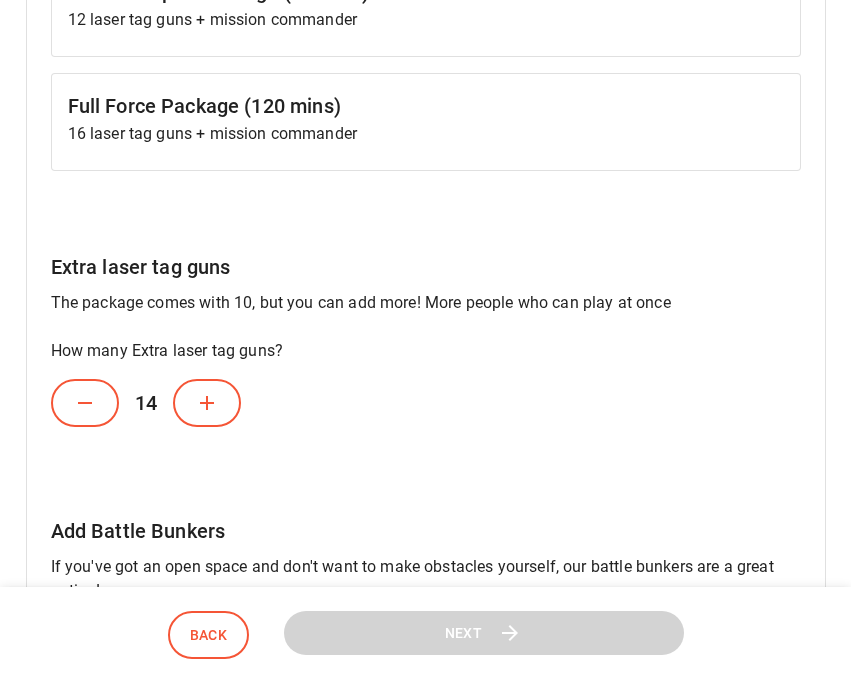 click at bounding box center [207, 403] 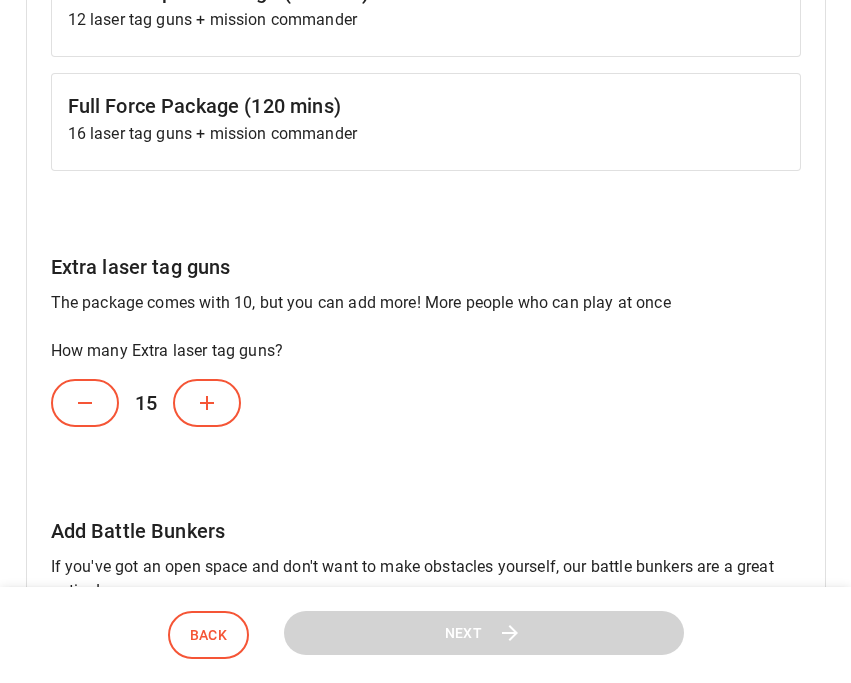 click at bounding box center [207, 403] 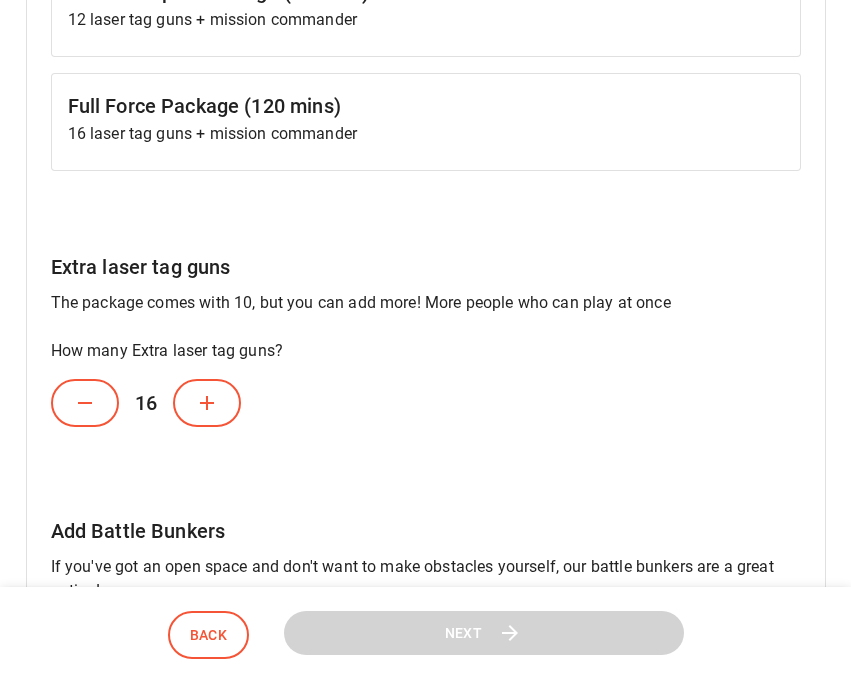 click at bounding box center [207, 403] 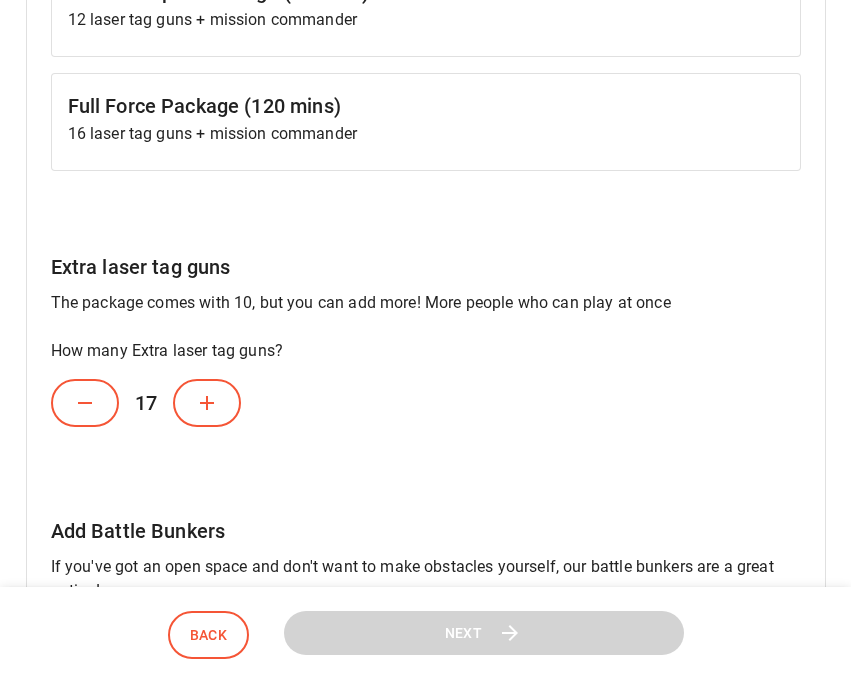 click at bounding box center [207, 403] 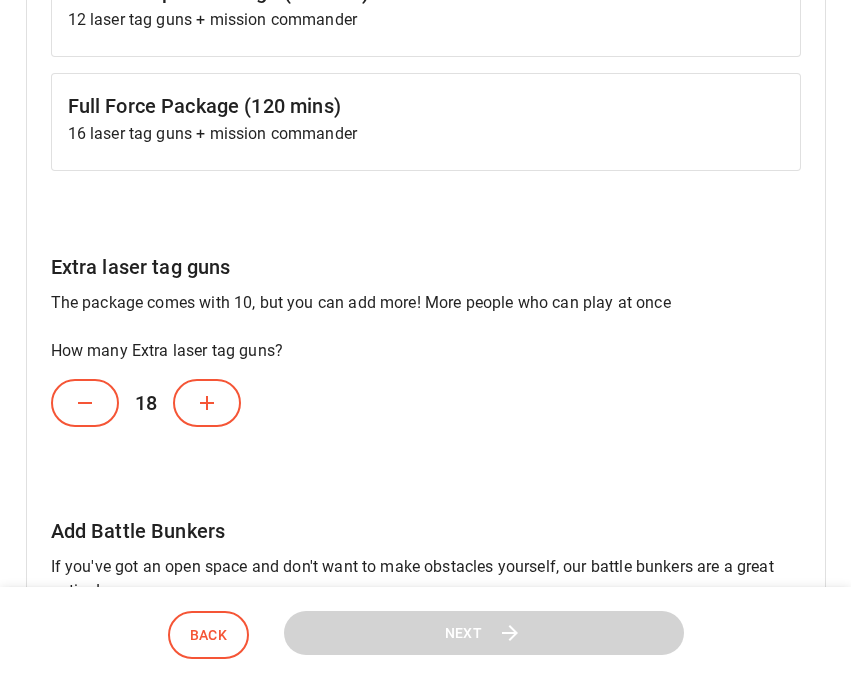 click at bounding box center [207, 403] 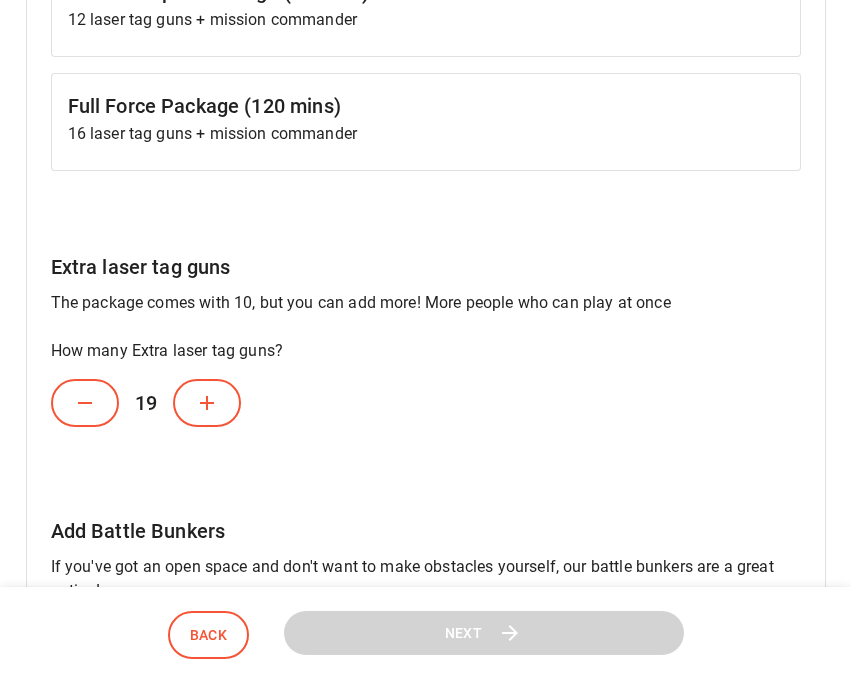 click at bounding box center [207, 403] 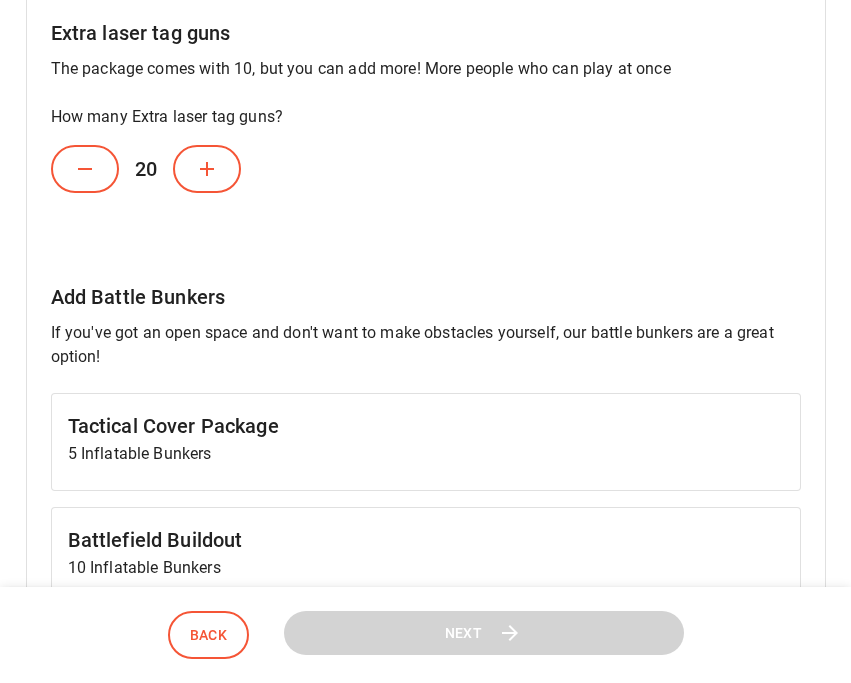 scroll, scrollTop: 606, scrollLeft: 0, axis: vertical 